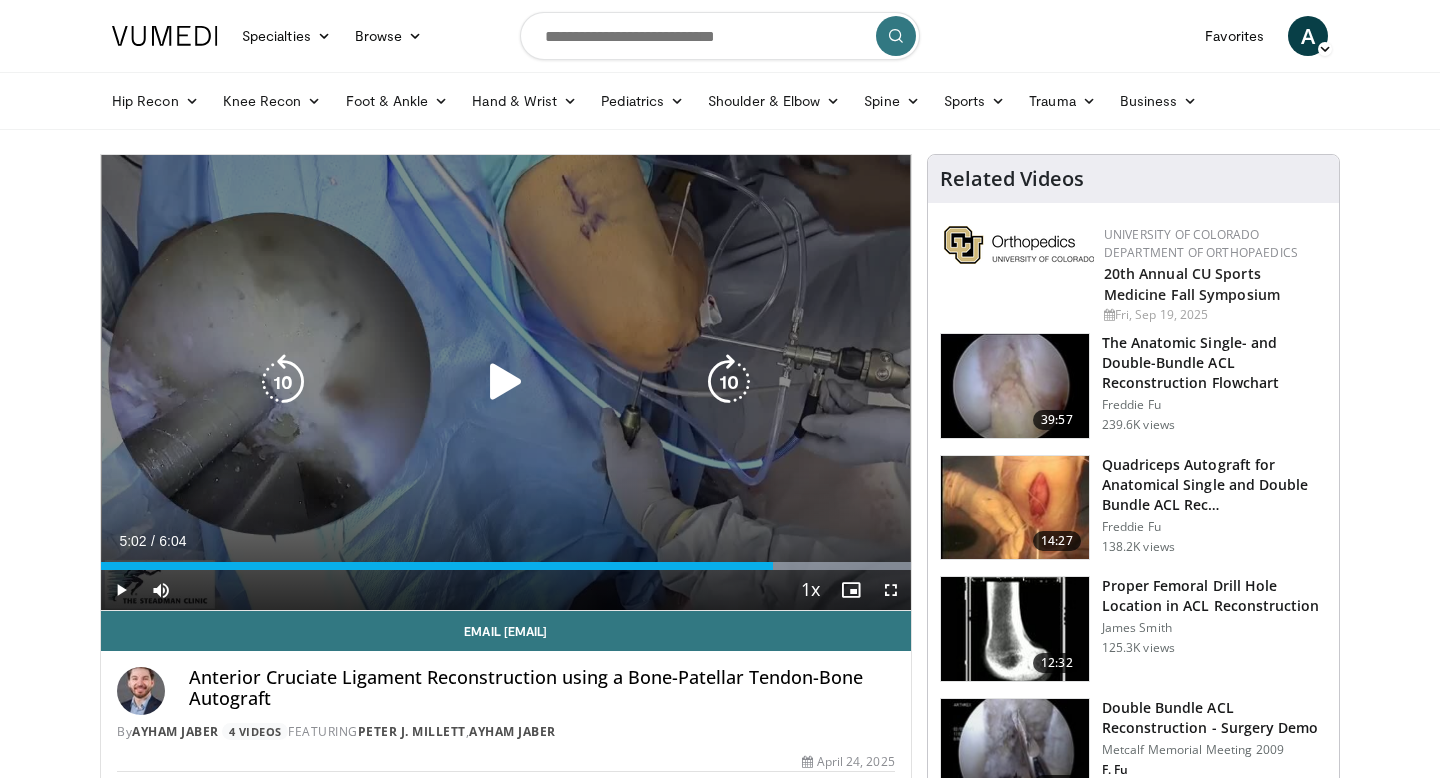 scroll, scrollTop: 0, scrollLeft: 0, axis: both 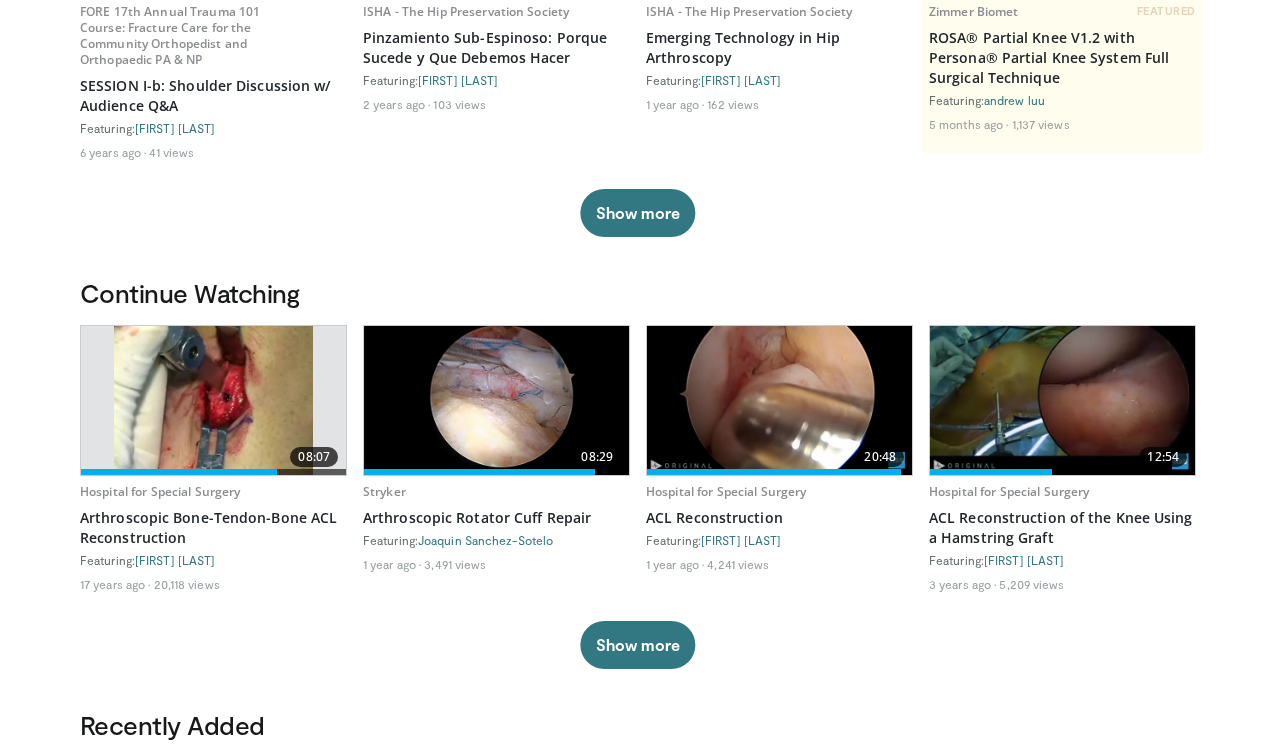 click at bounding box center [779, 400] 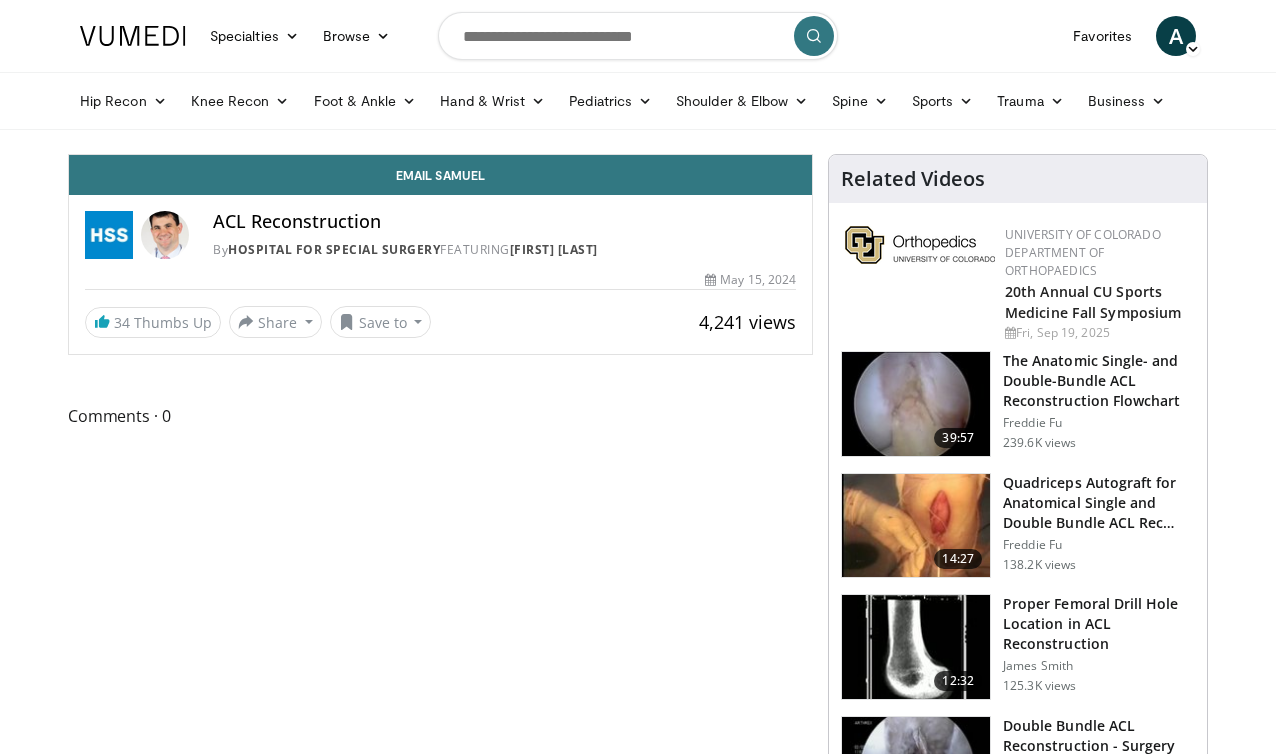 scroll, scrollTop: 0, scrollLeft: 0, axis: both 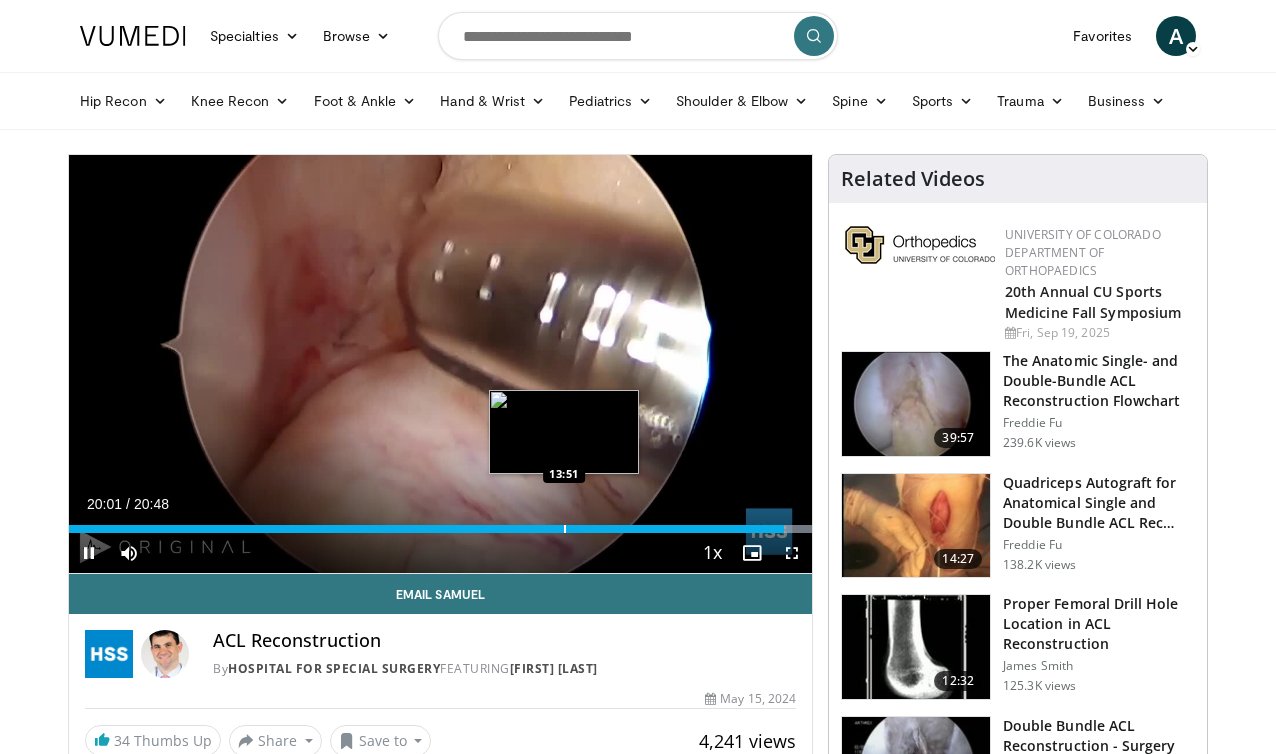 click at bounding box center (565, 529) 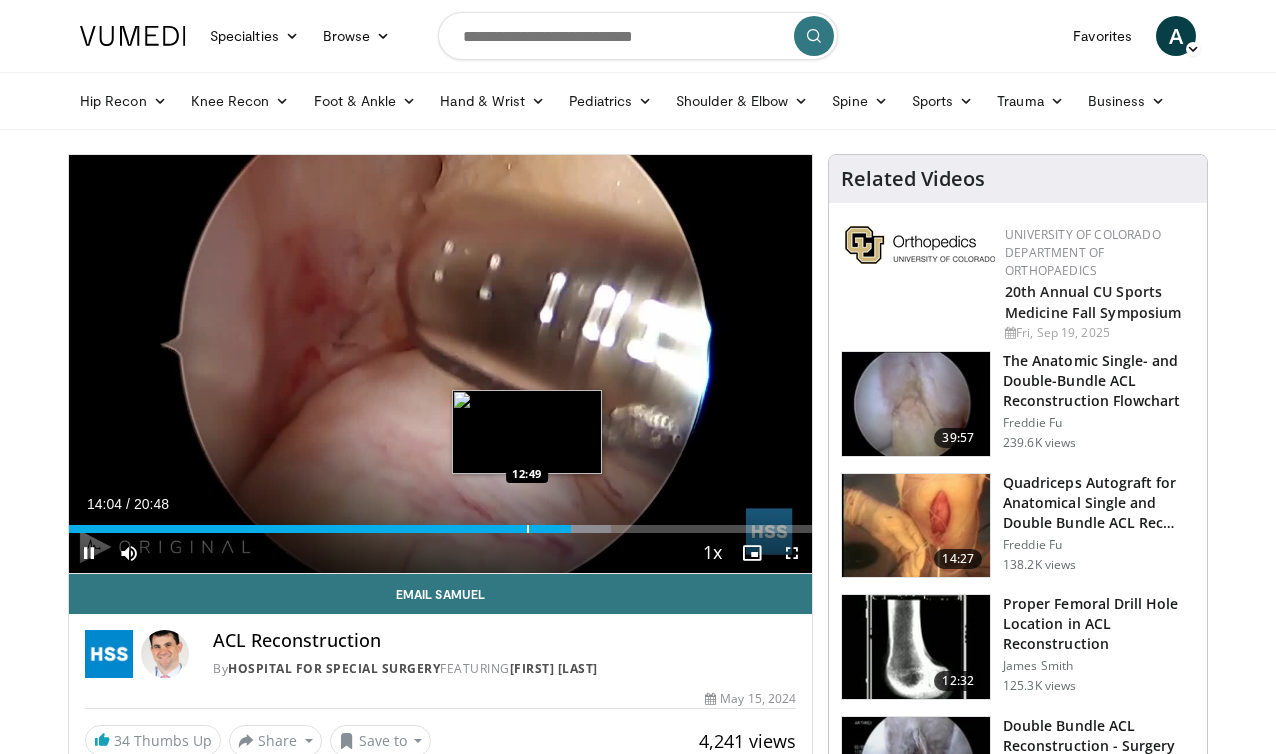 click at bounding box center [528, 529] 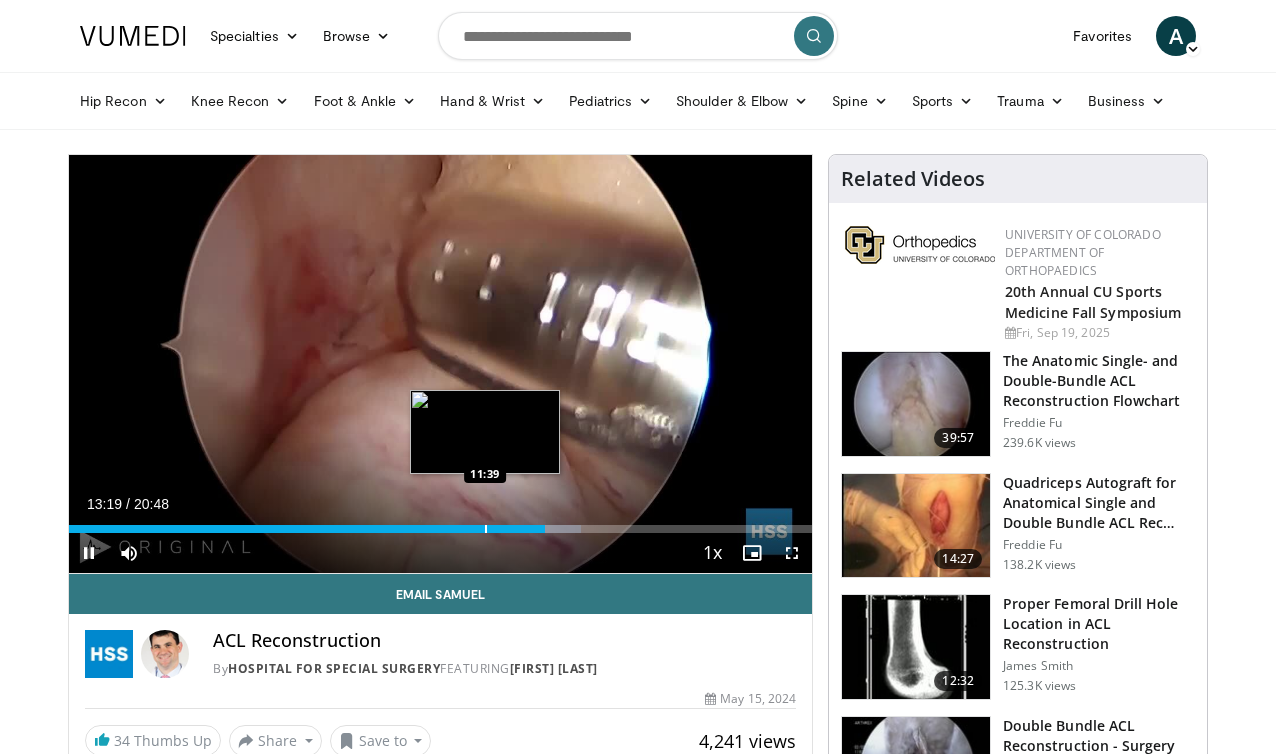 click at bounding box center (486, 529) 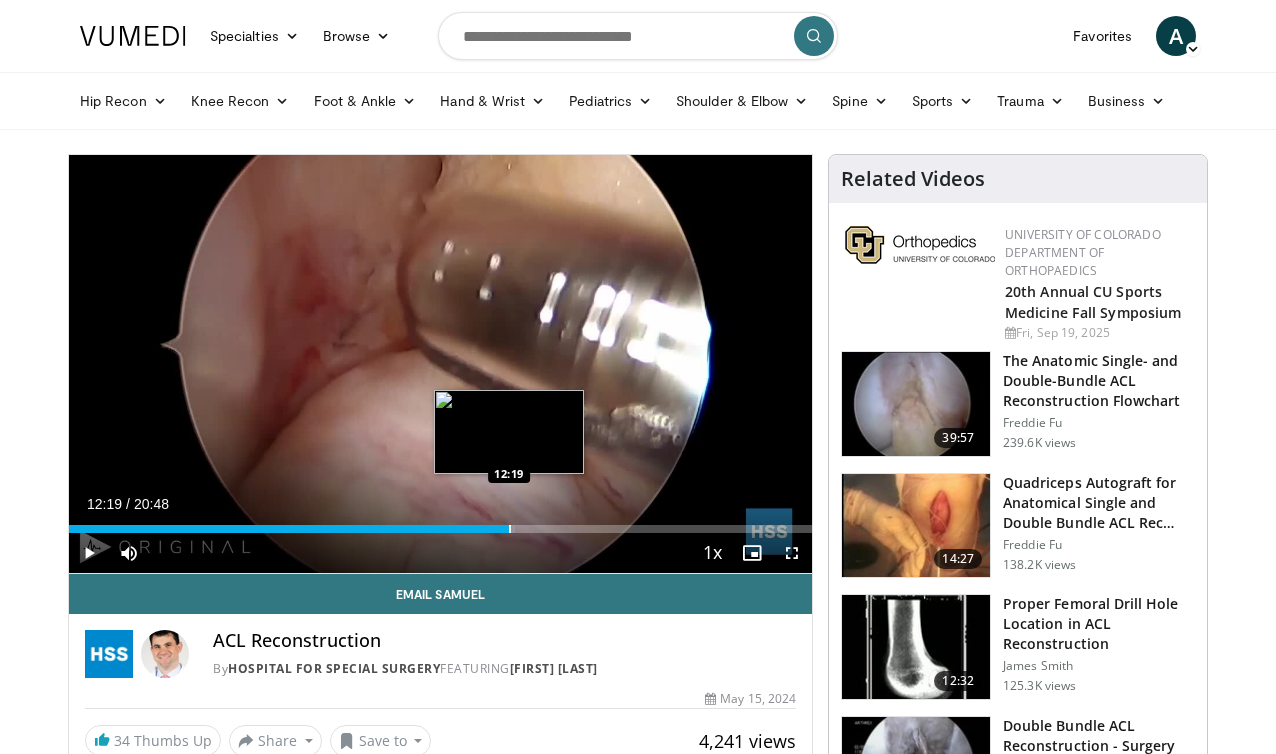 click at bounding box center (510, 529) 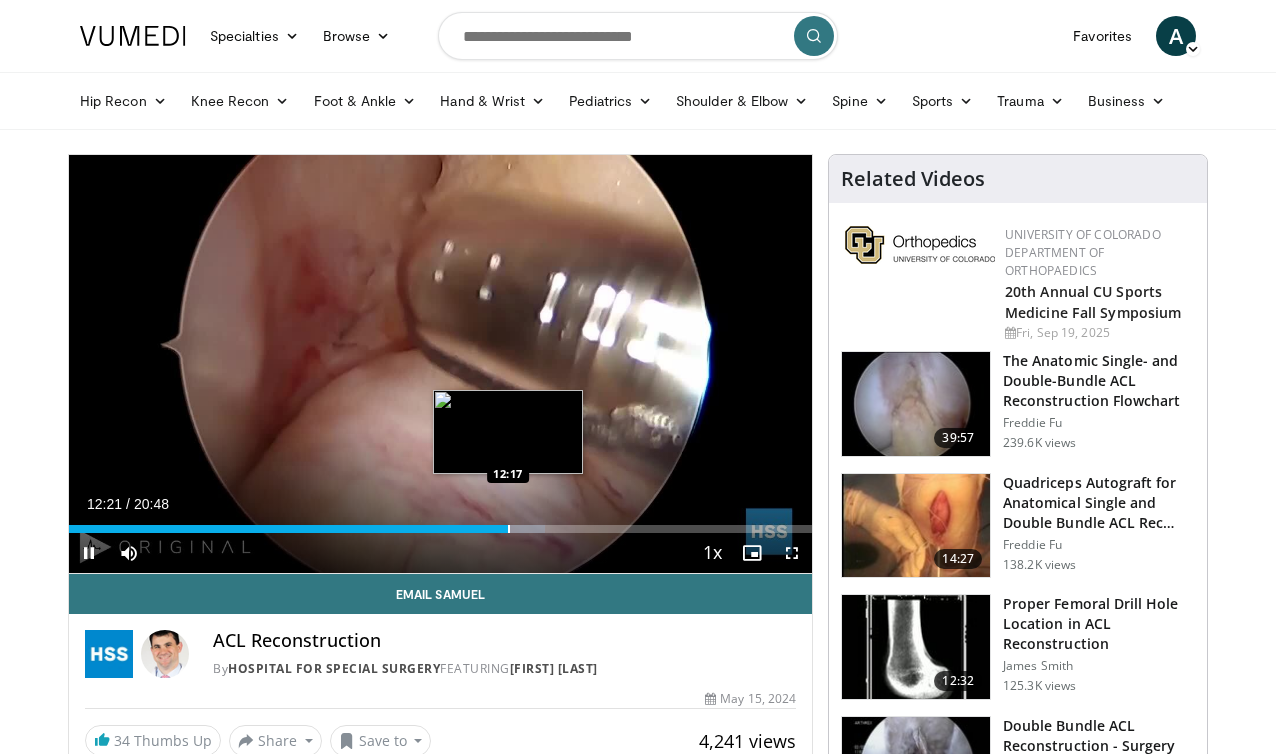 click at bounding box center (509, 529) 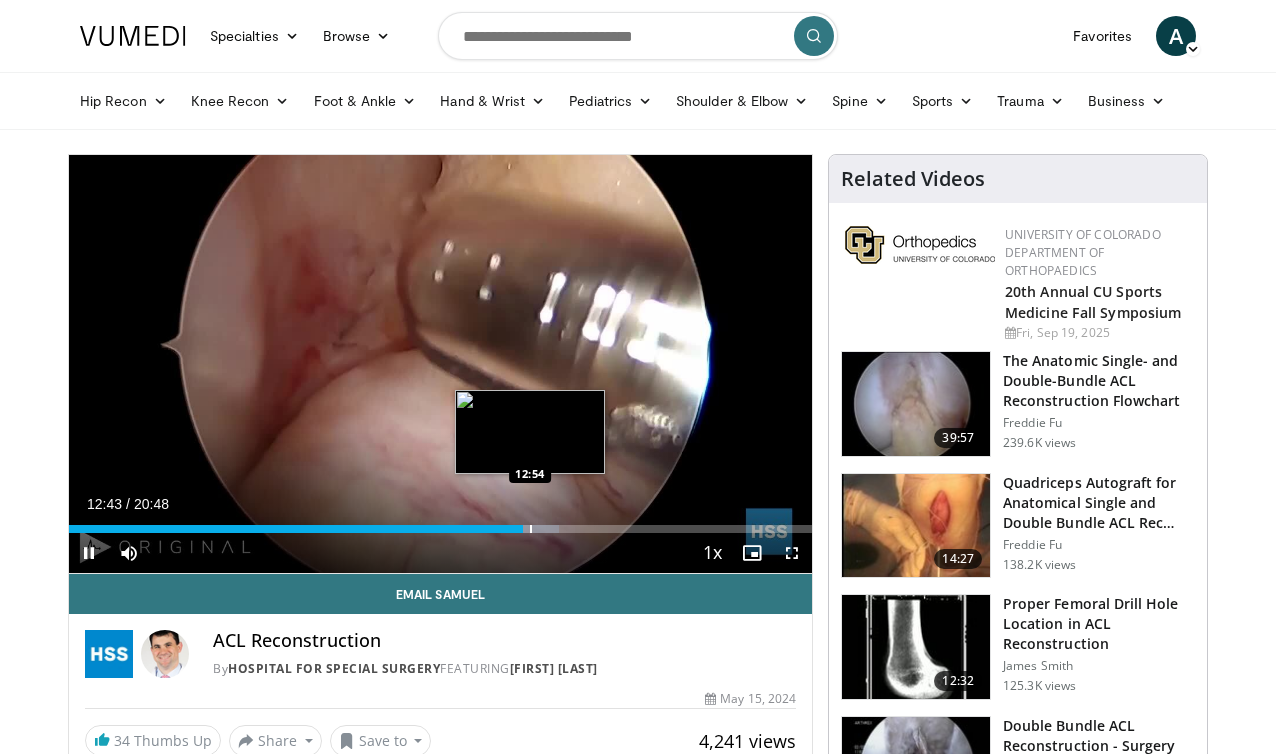 click at bounding box center (531, 529) 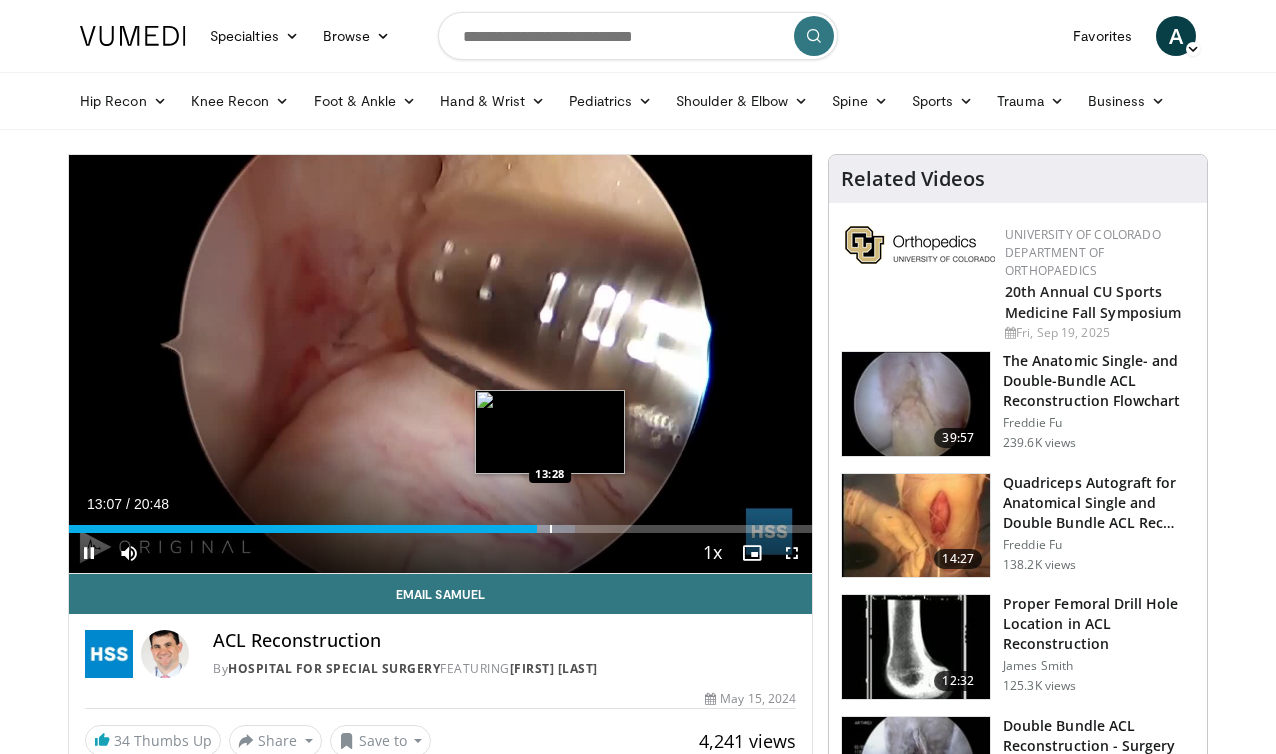 click at bounding box center [551, 529] 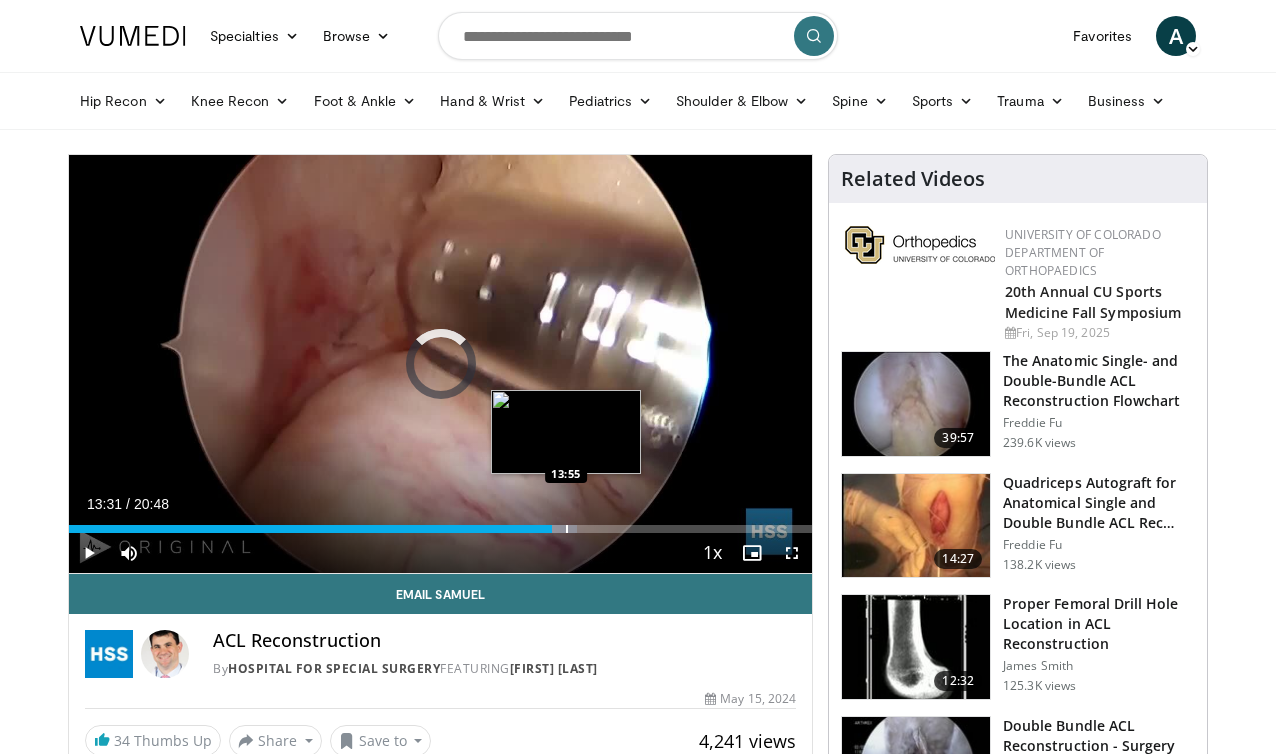 click at bounding box center [567, 529] 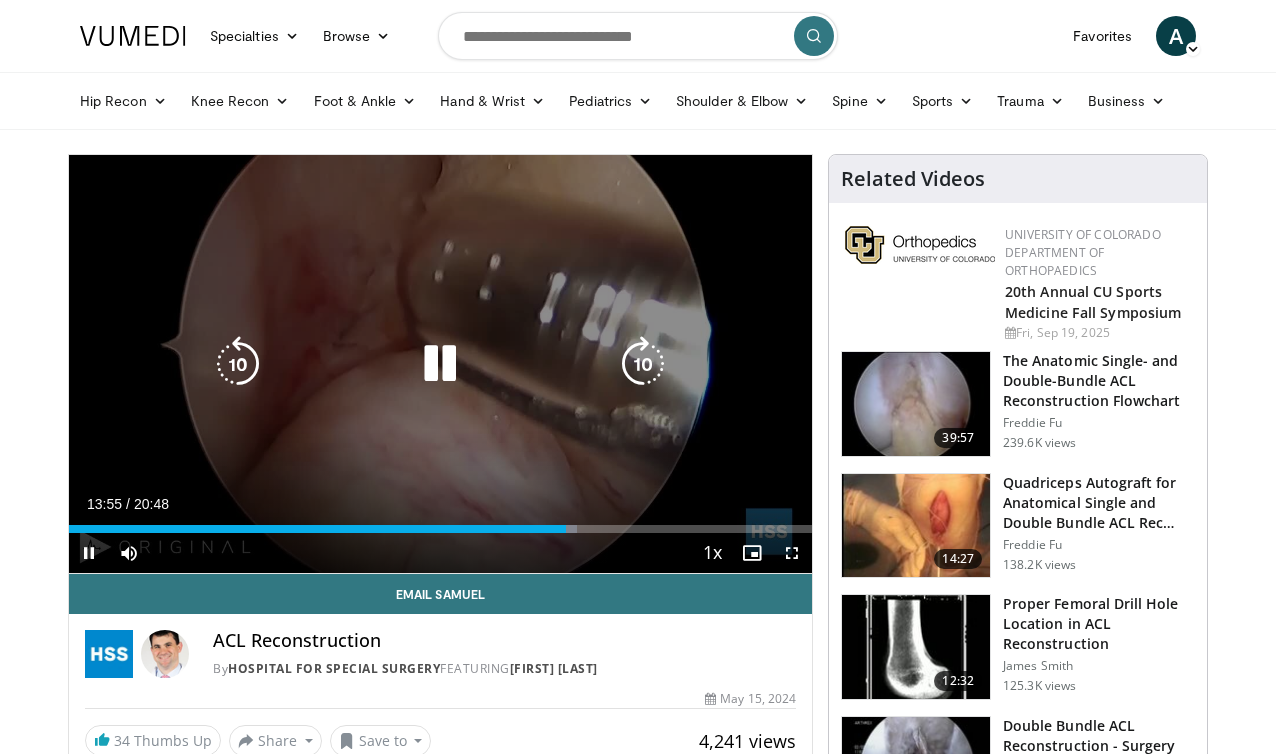 click on "**********" at bounding box center [440, 364] 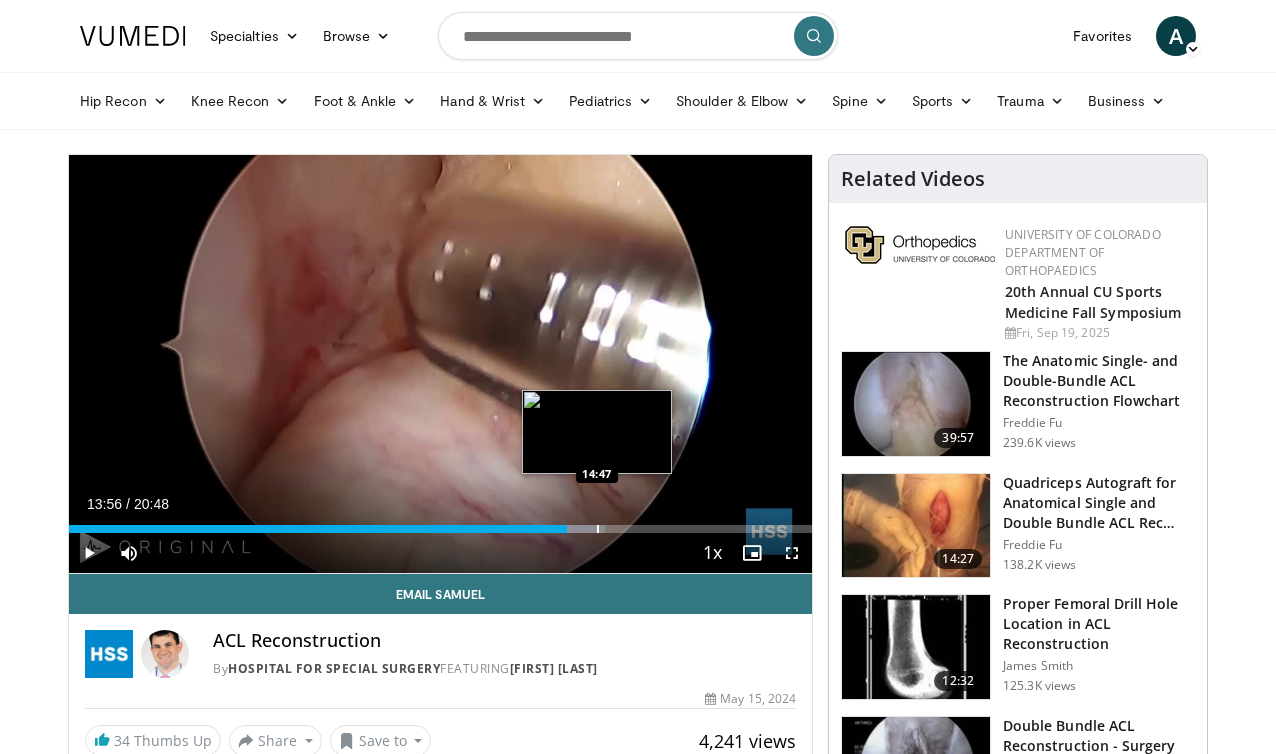 click at bounding box center [598, 529] 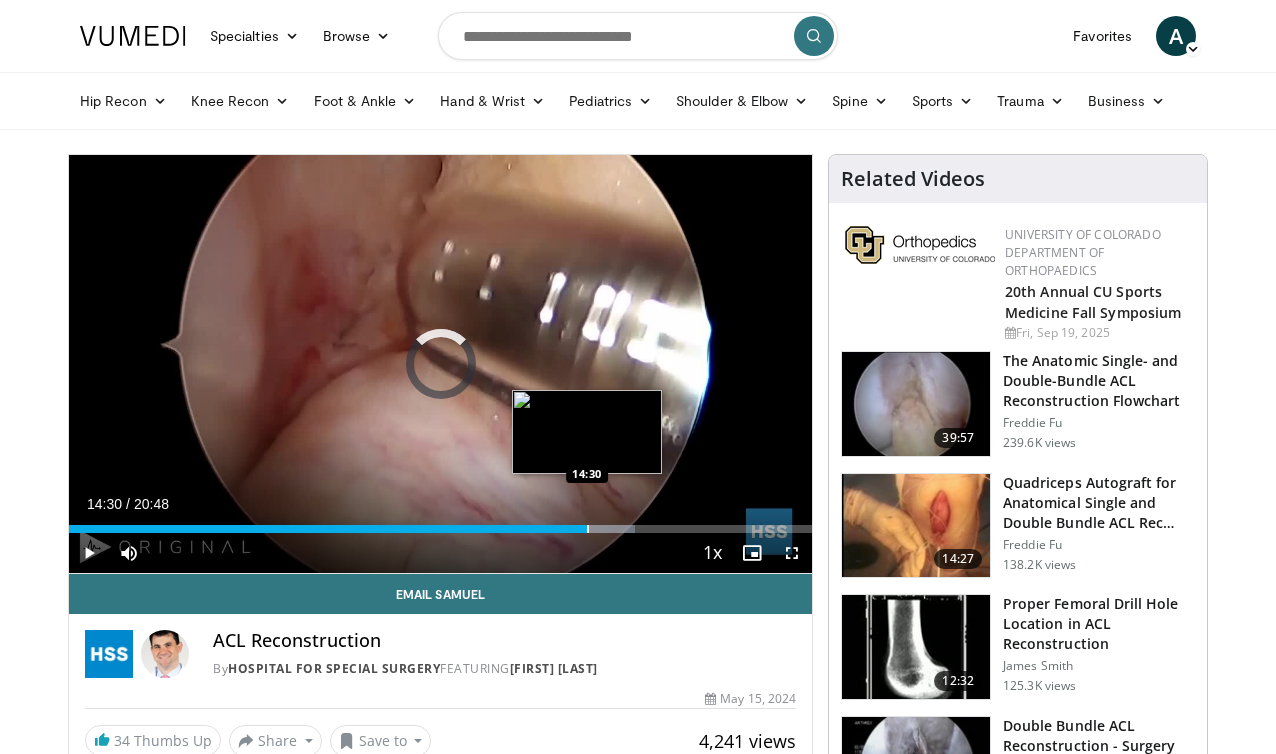 click at bounding box center [588, 529] 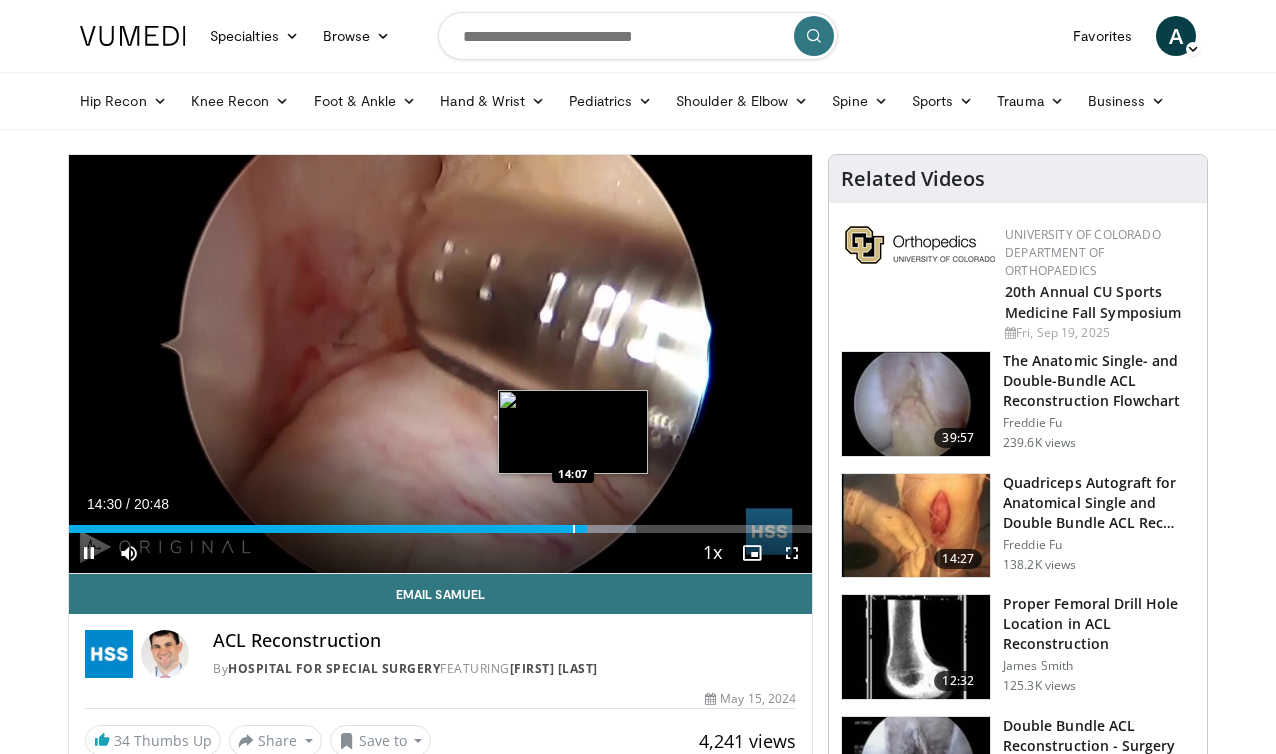 click at bounding box center (574, 529) 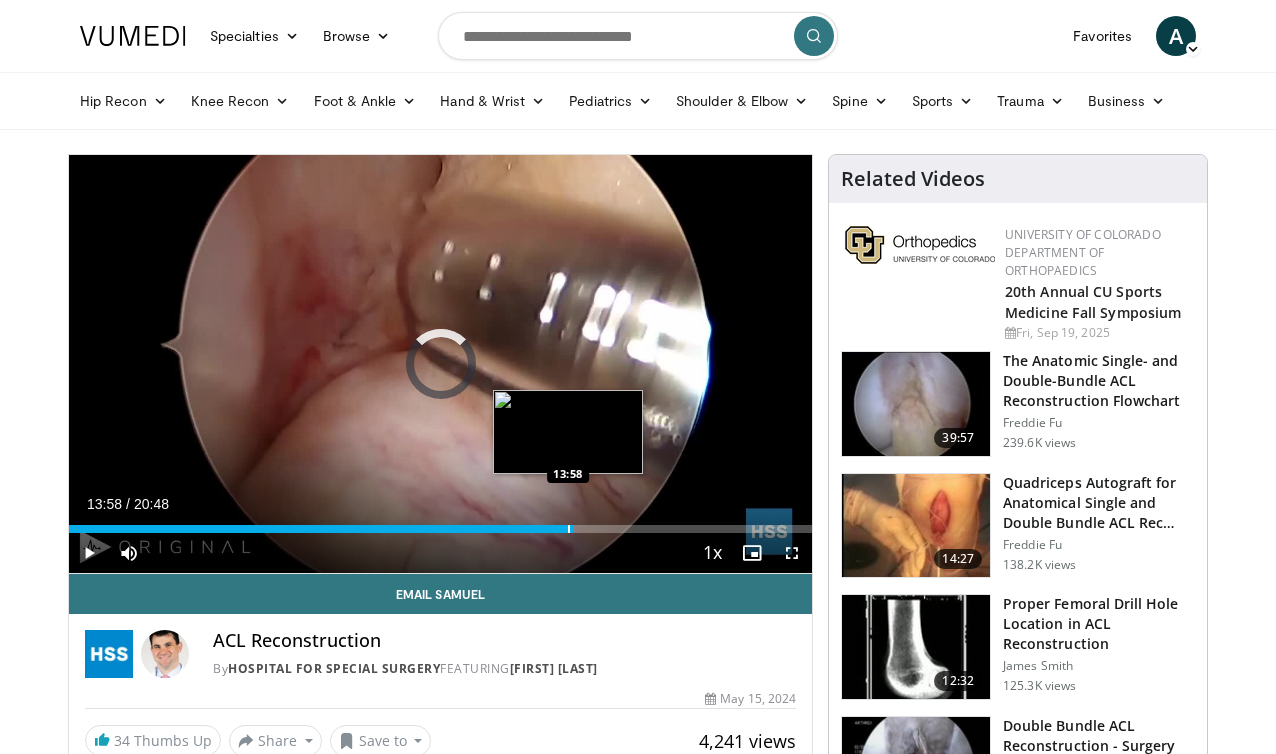 click at bounding box center (569, 529) 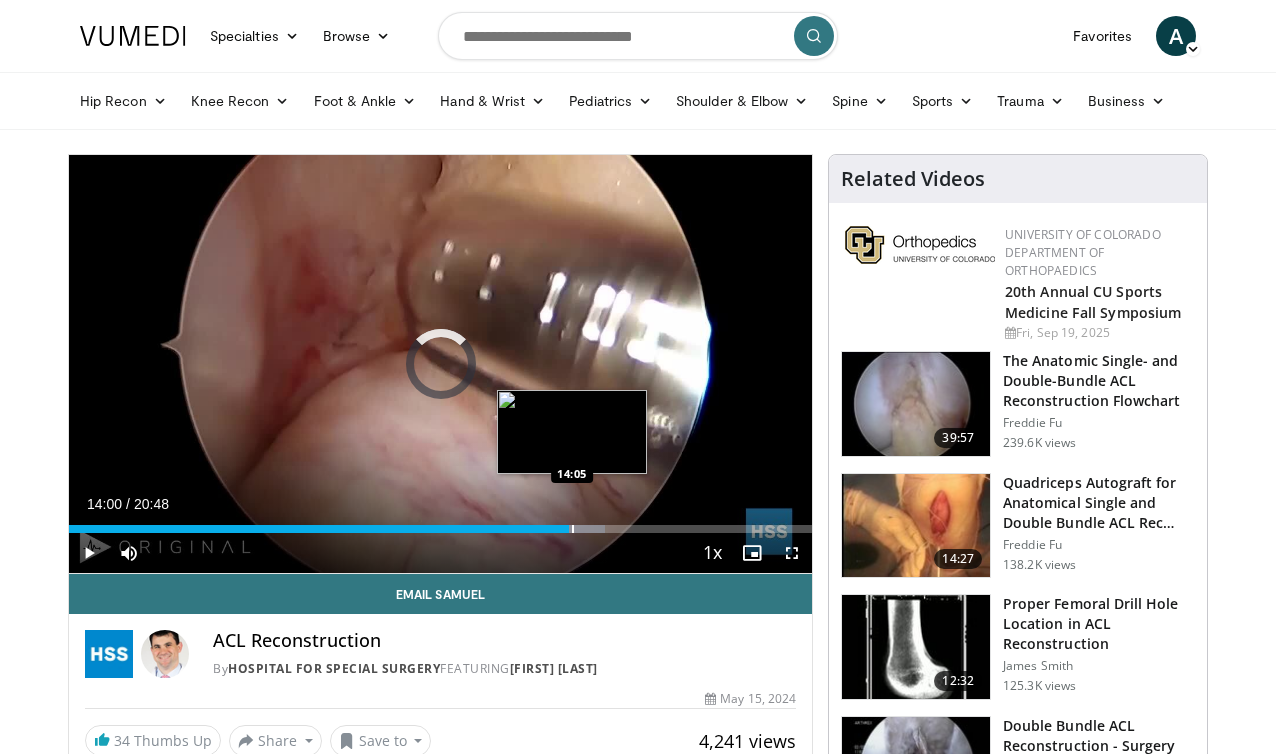 click at bounding box center (573, 529) 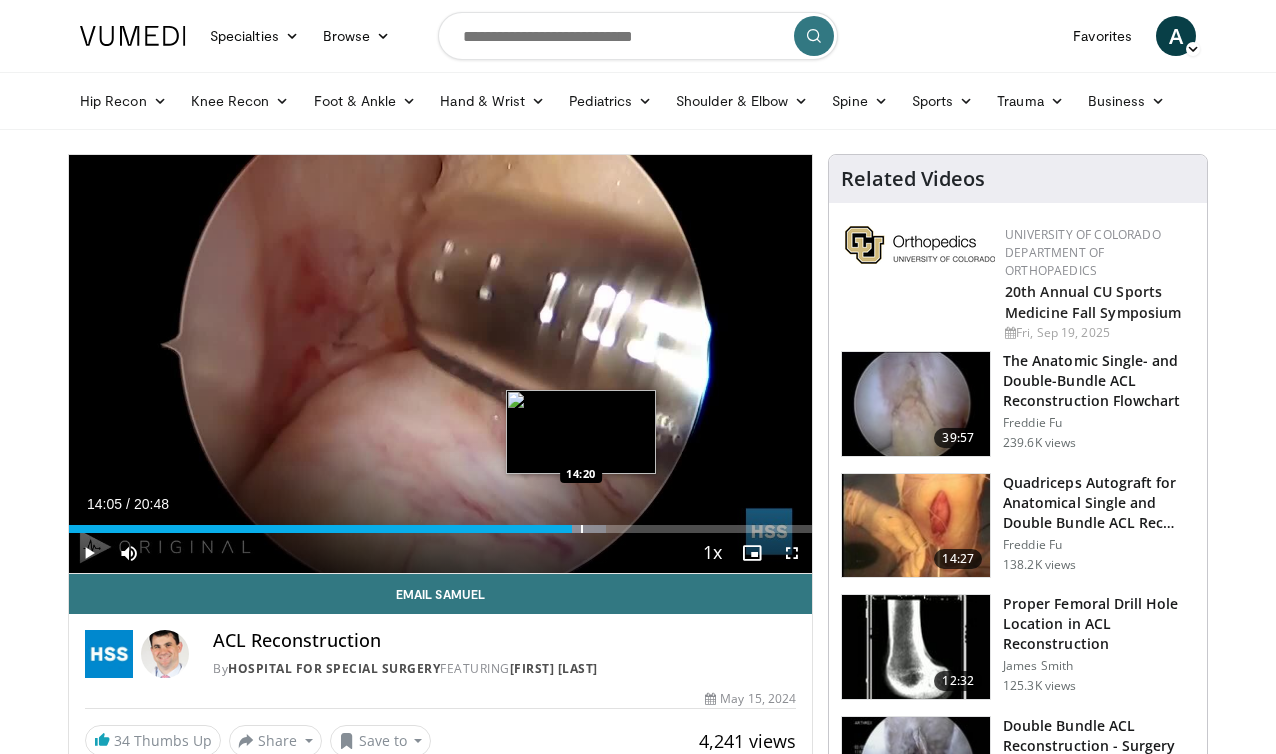 click at bounding box center (582, 529) 